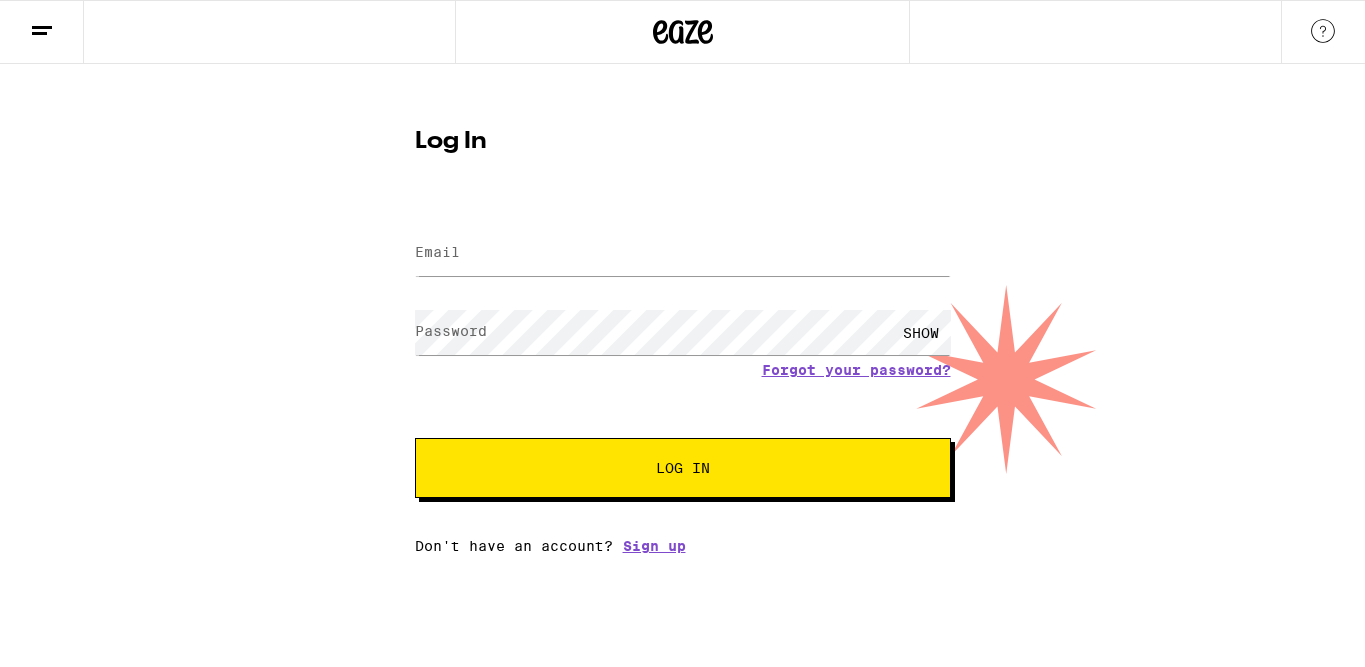 scroll, scrollTop: 0, scrollLeft: 0, axis: both 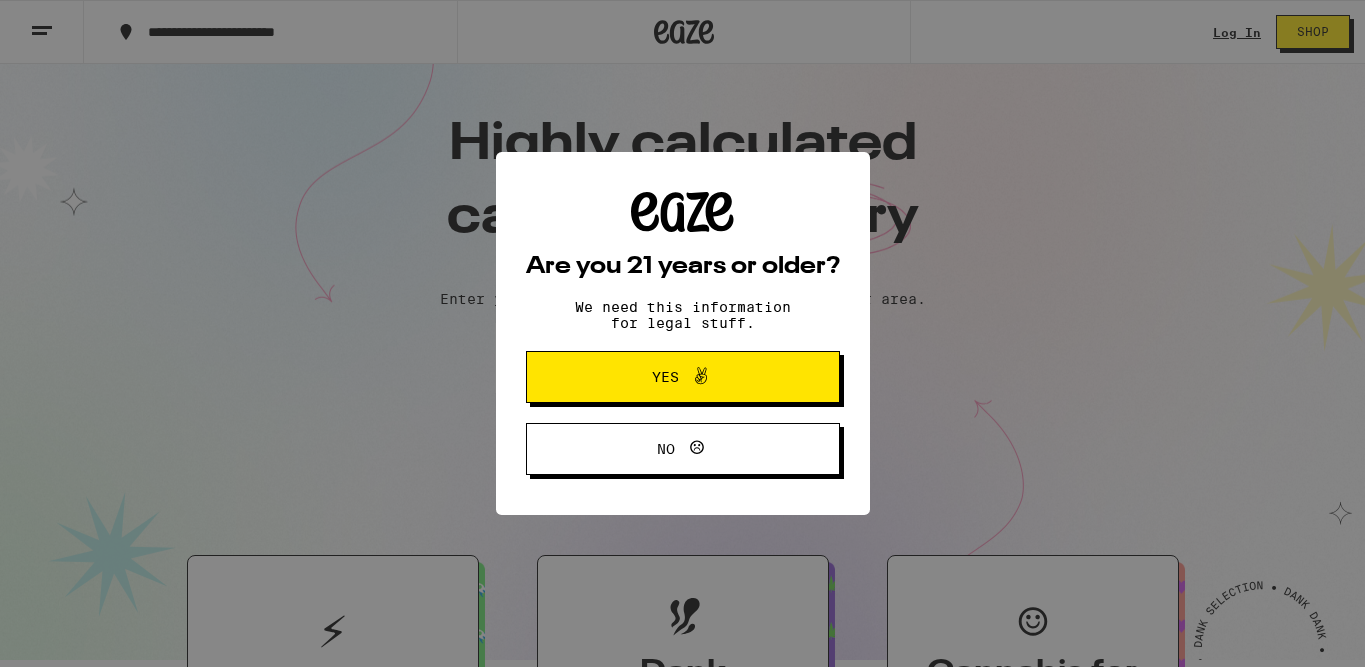 click on "Are you 21 years or older? We need this information for legal stuff. Yes No" at bounding box center (682, 333) 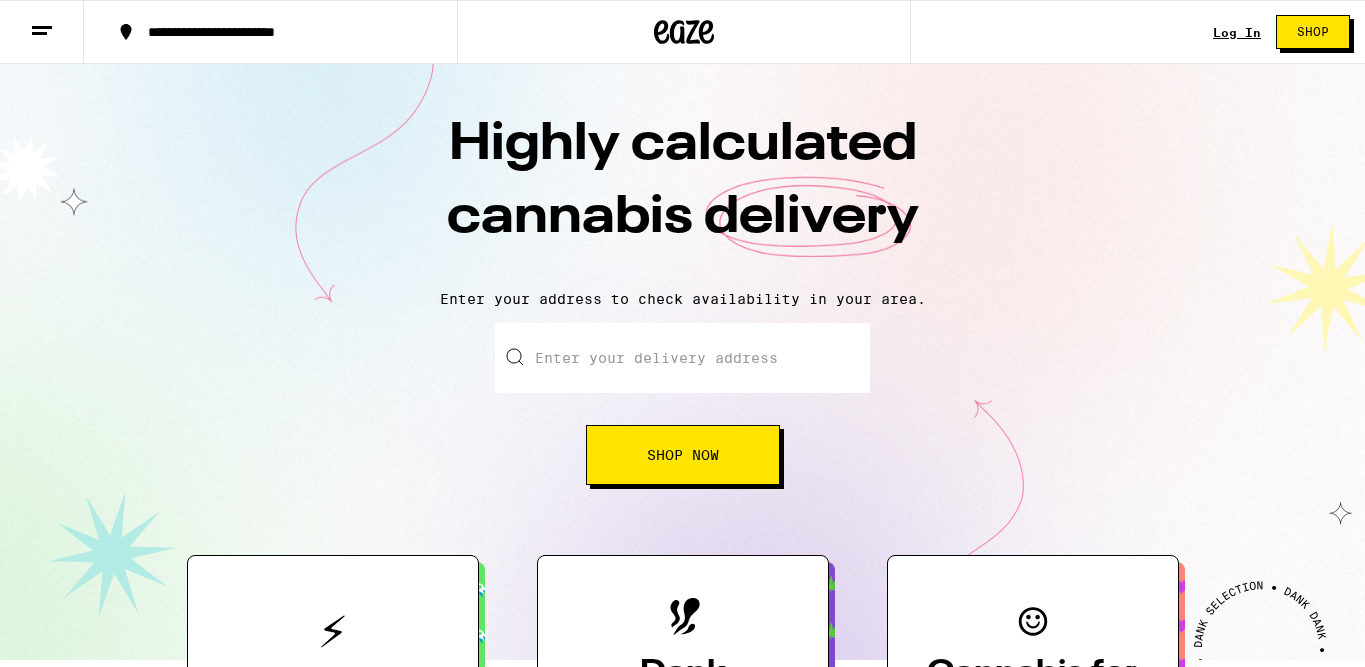 click on "Log In" at bounding box center (1237, 32) 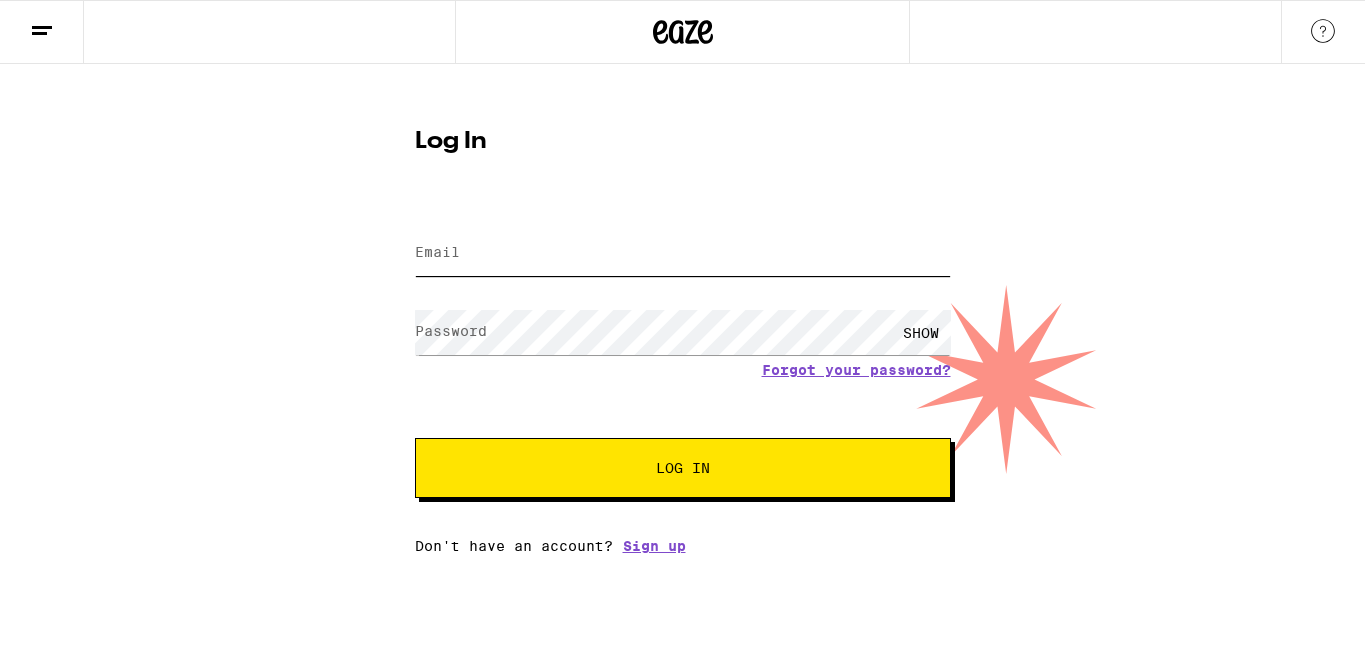 click on "Email" at bounding box center [683, 253] 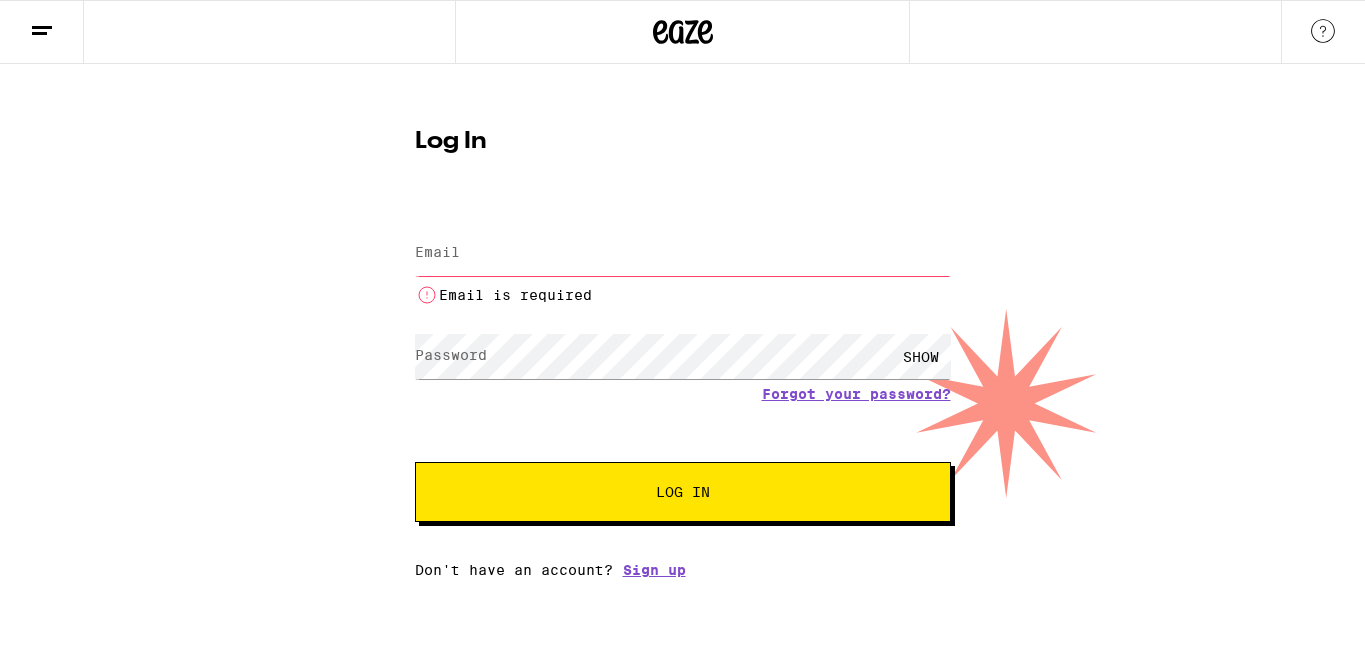 type on "[EMAIL]" 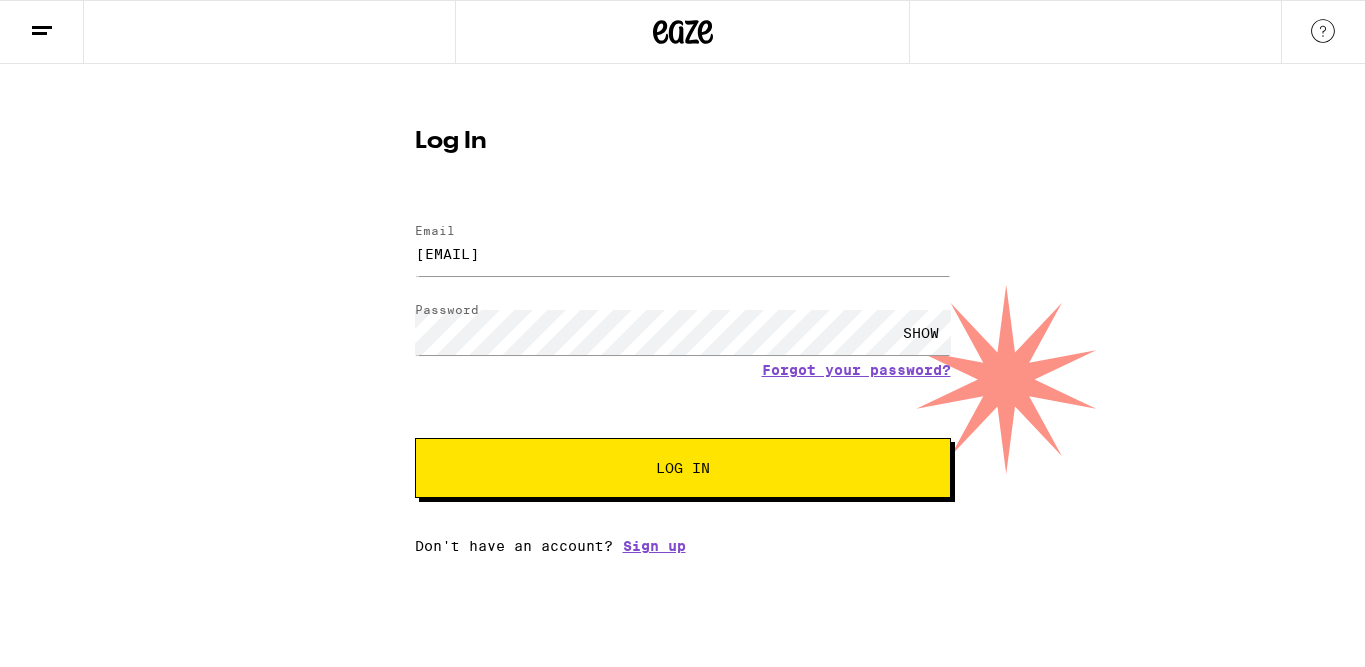 click on "Log In" at bounding box center (683, 468) 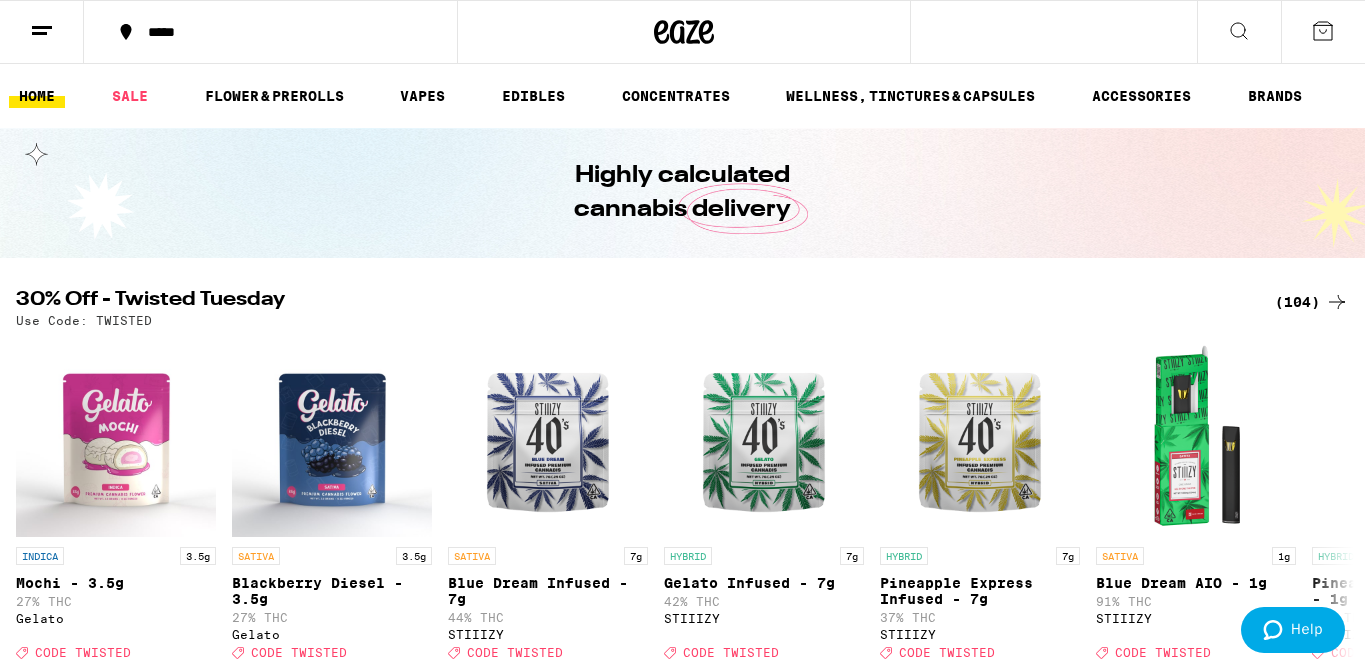 scroll, scrollTop: 0, scrollLeft: 0, axis: both 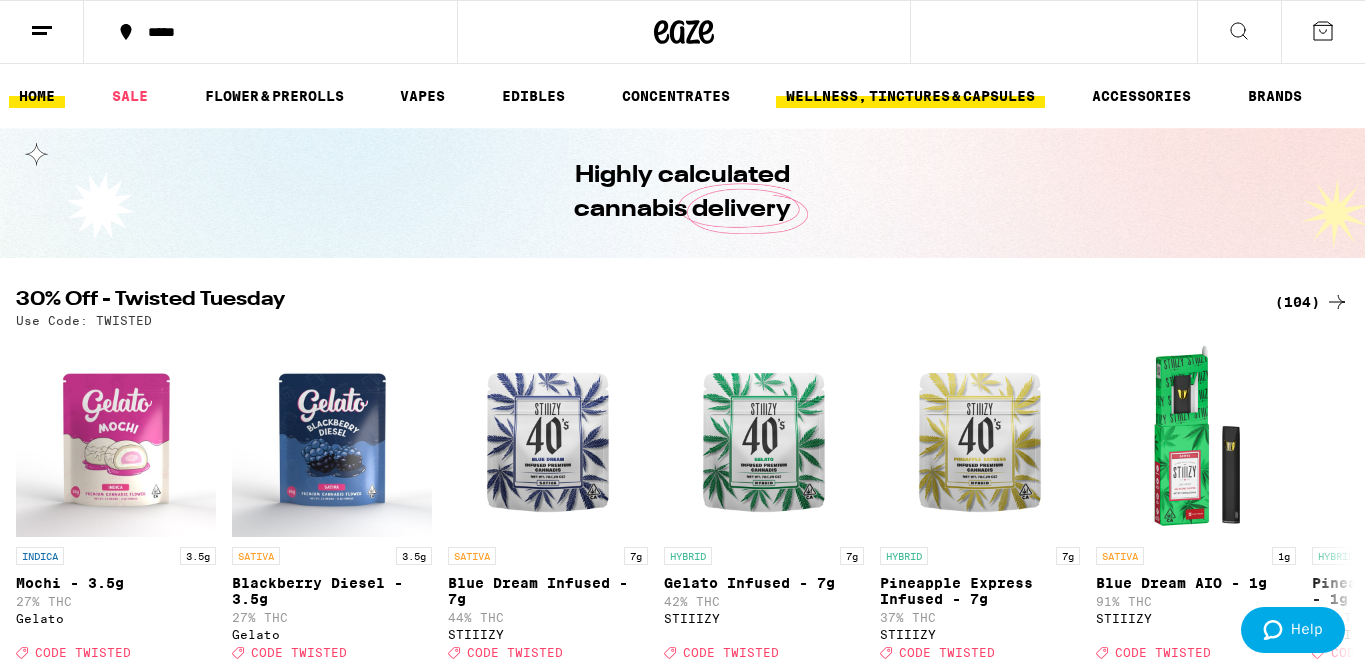 click on "WELLNESS, TINCTURES & CAPSULES" at bounding box center (910, 96) 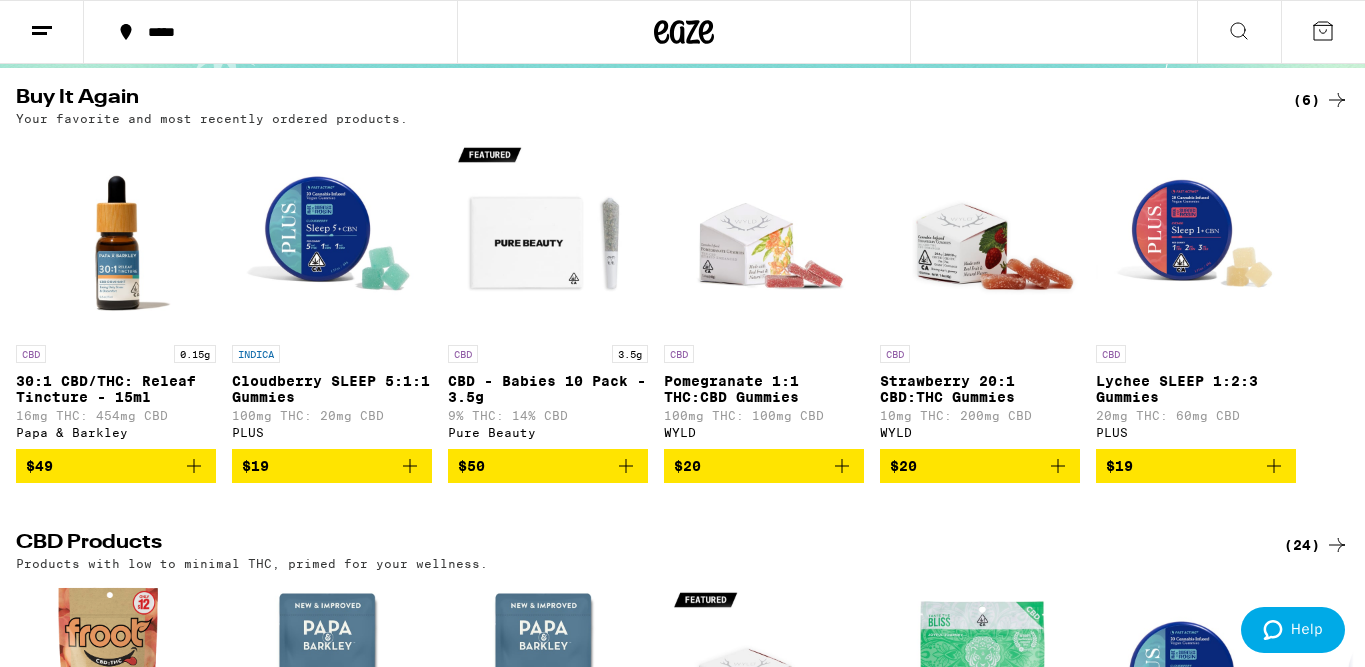 scroll, scrollTop: 197, scrollLeft: 0, axis: vertical 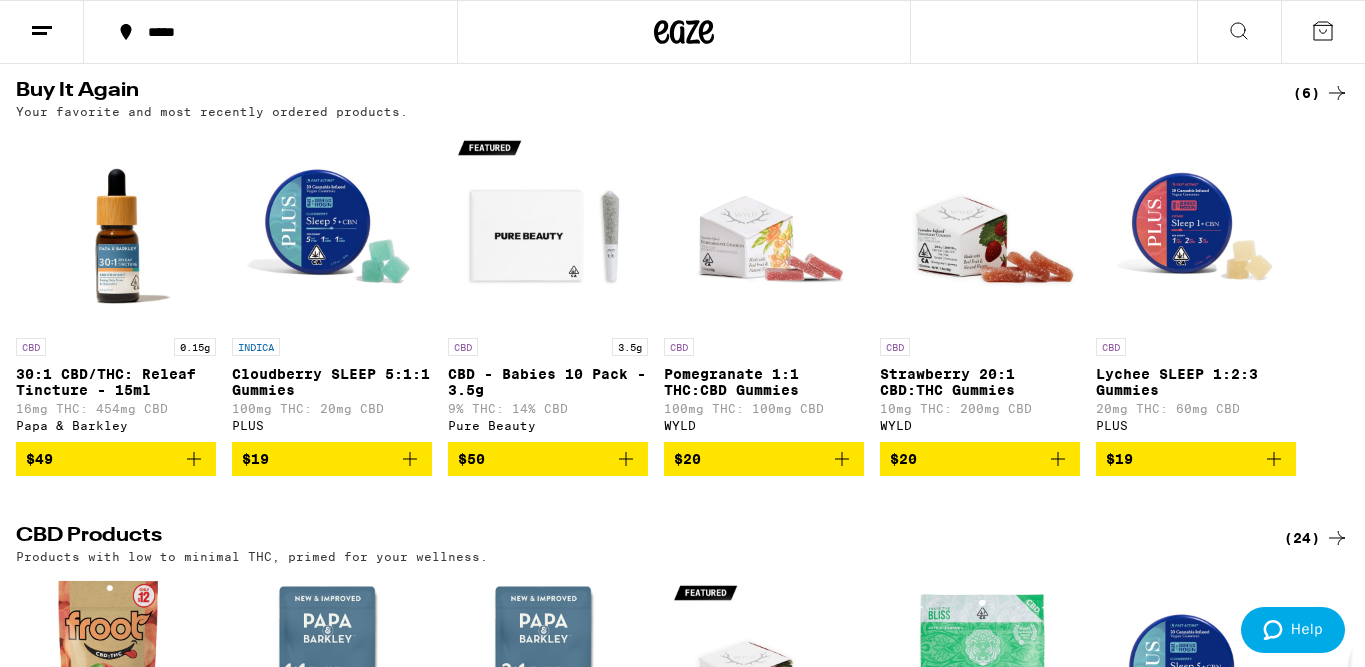 click 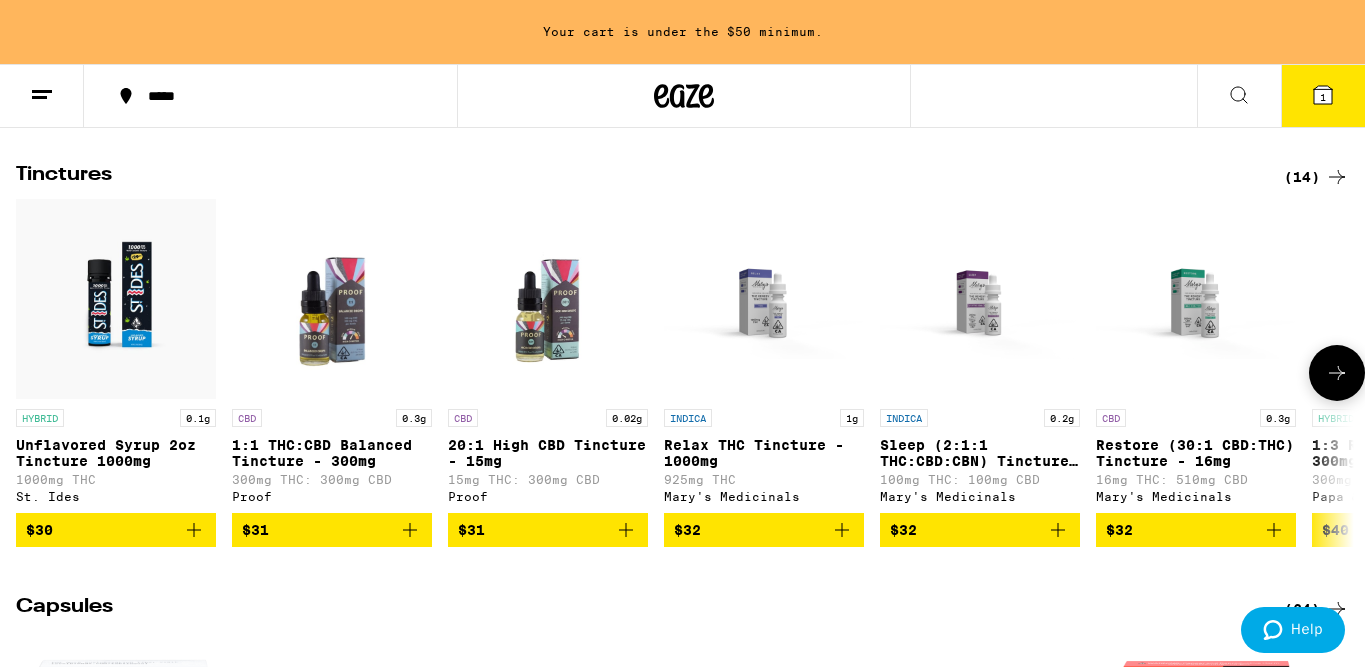 scroll, scrollTop: 1099, scrollLeft: 0, axis: vertical 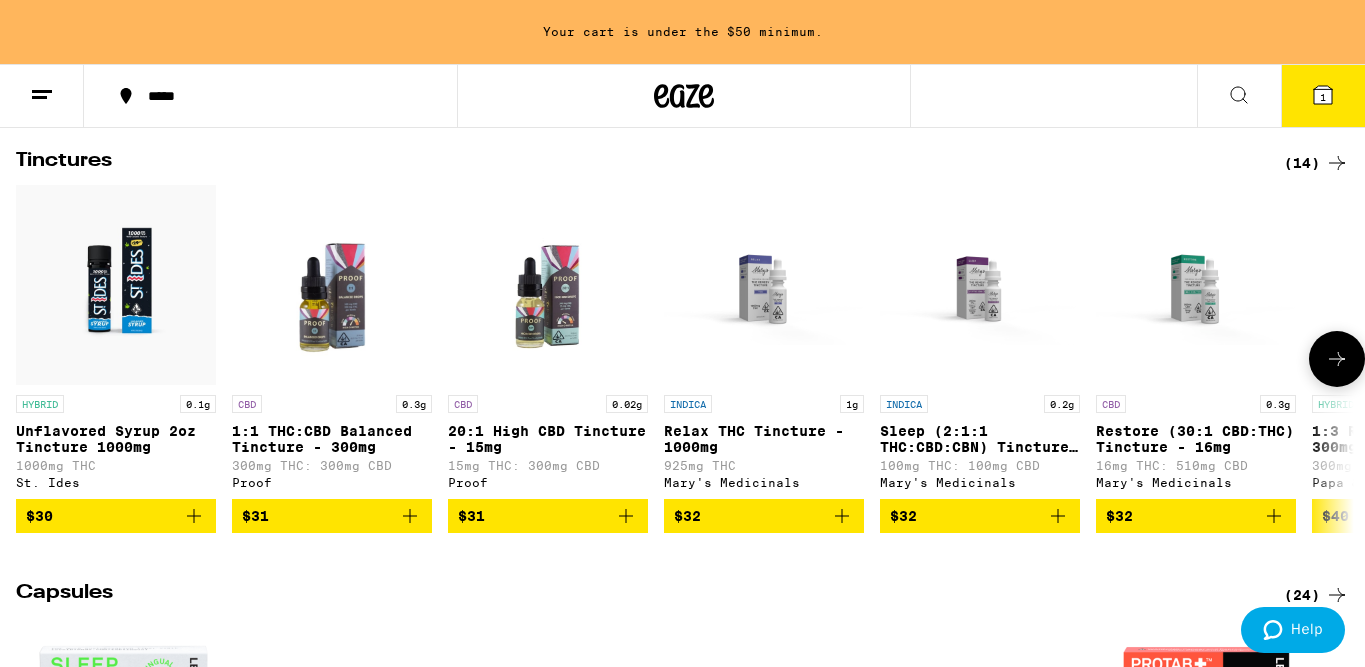 click 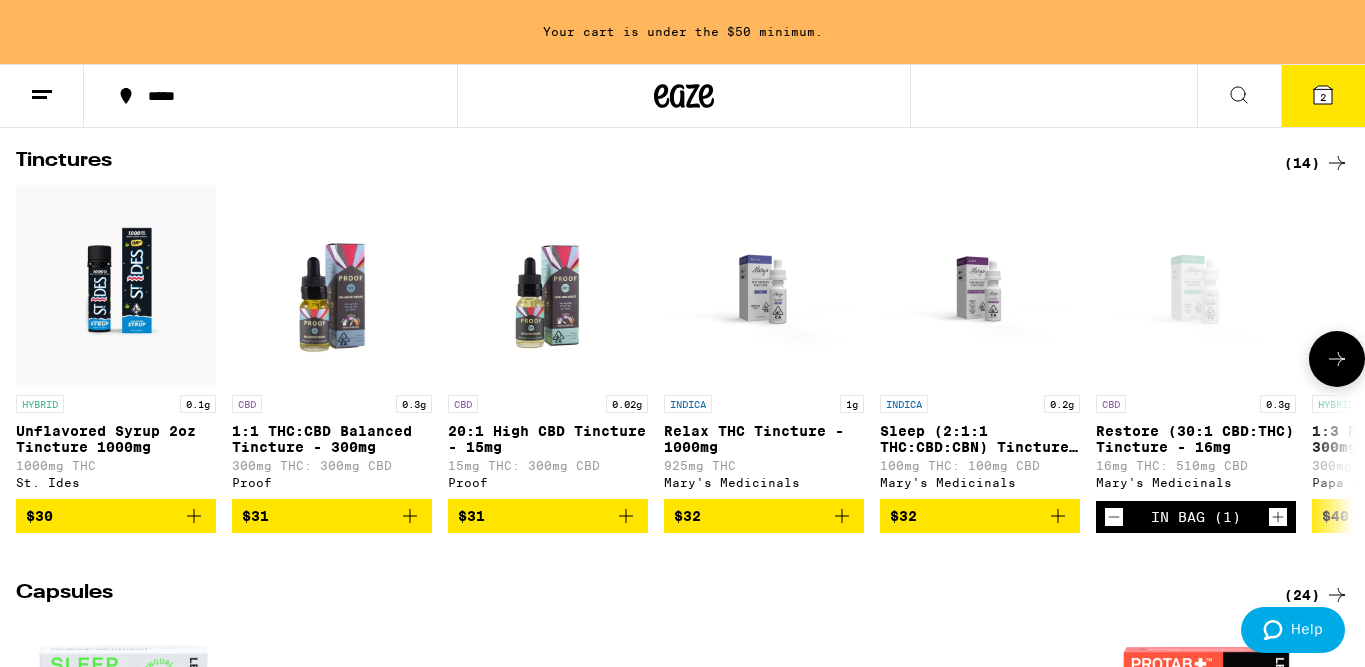 scroll, scrollTop: 1035, scrollLeft: 0, axis: vertical 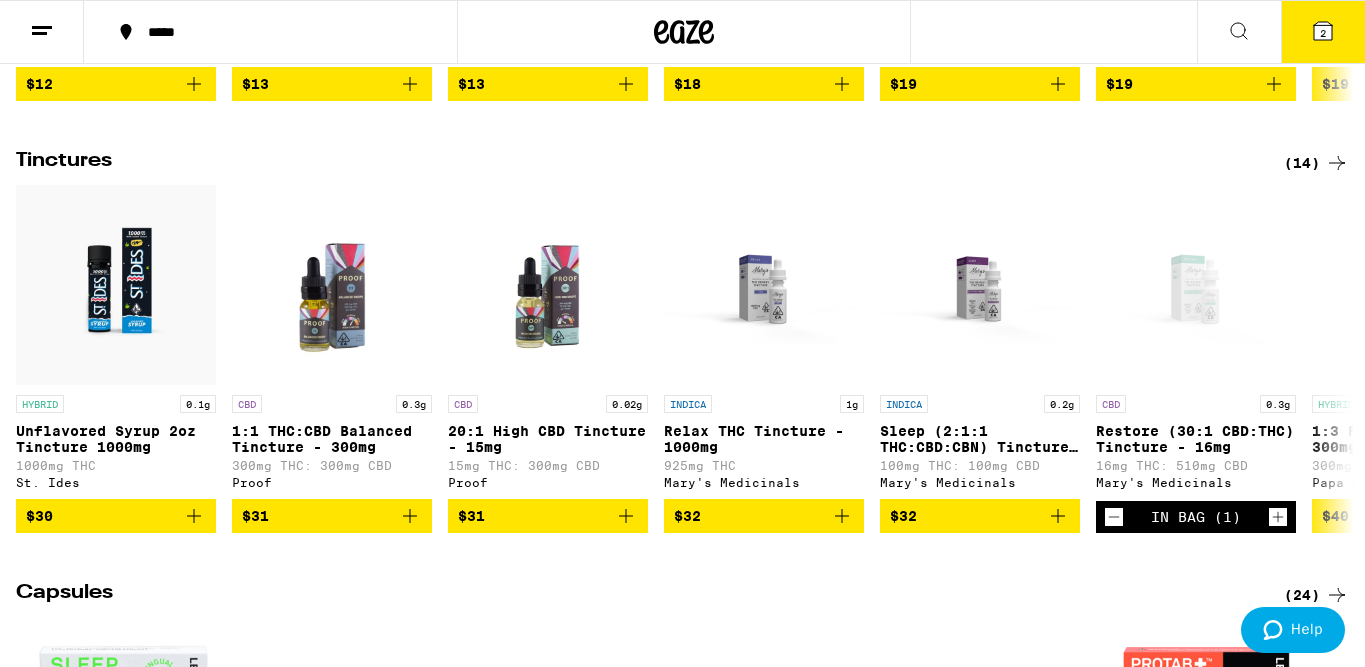 click on "(14)" at bounding box center [1316, 163] 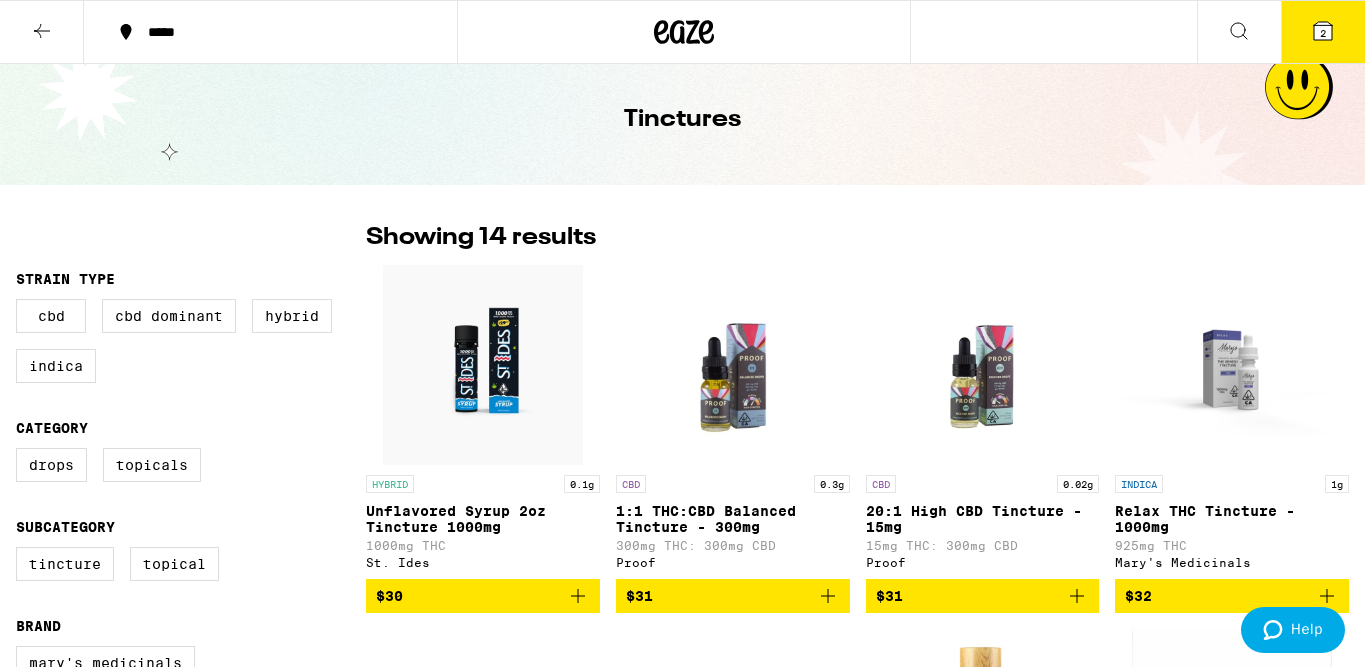 scroll, scrollTop: 0, scrollLeft: 0, axis: both 